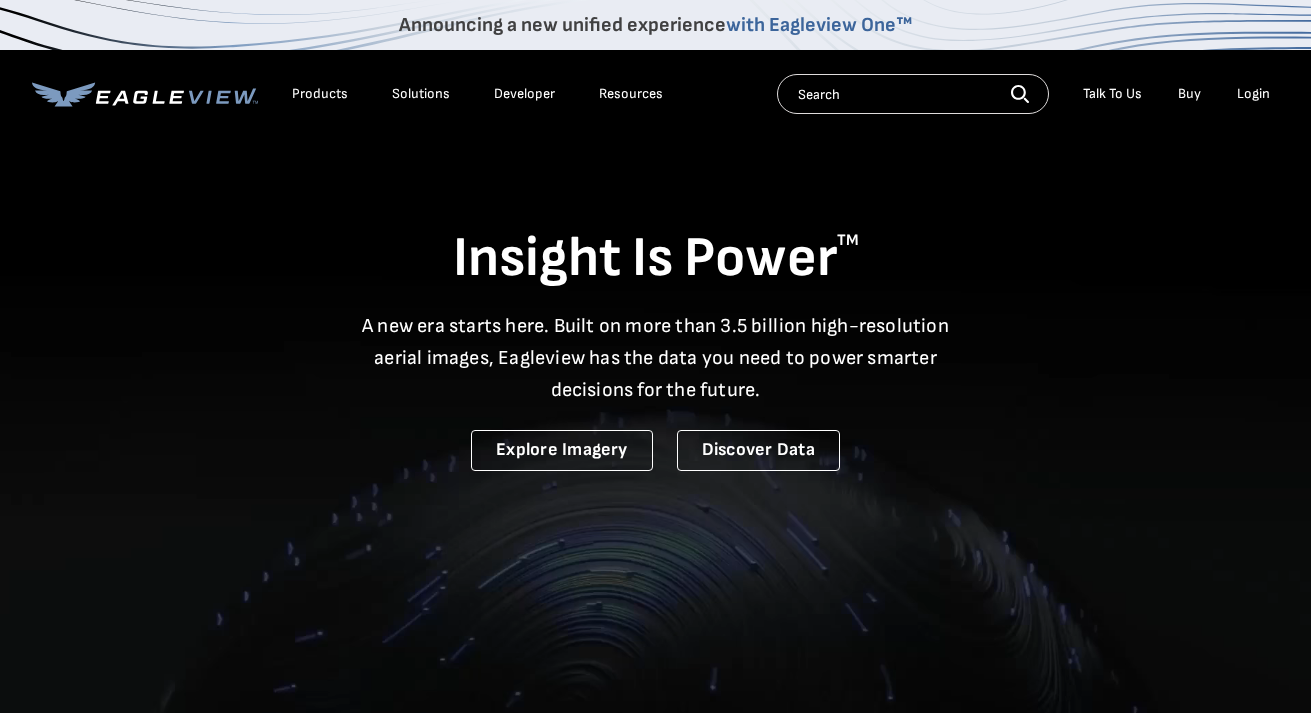 scroll, scrollTop: 0, scrollLeft: 0, axis: both 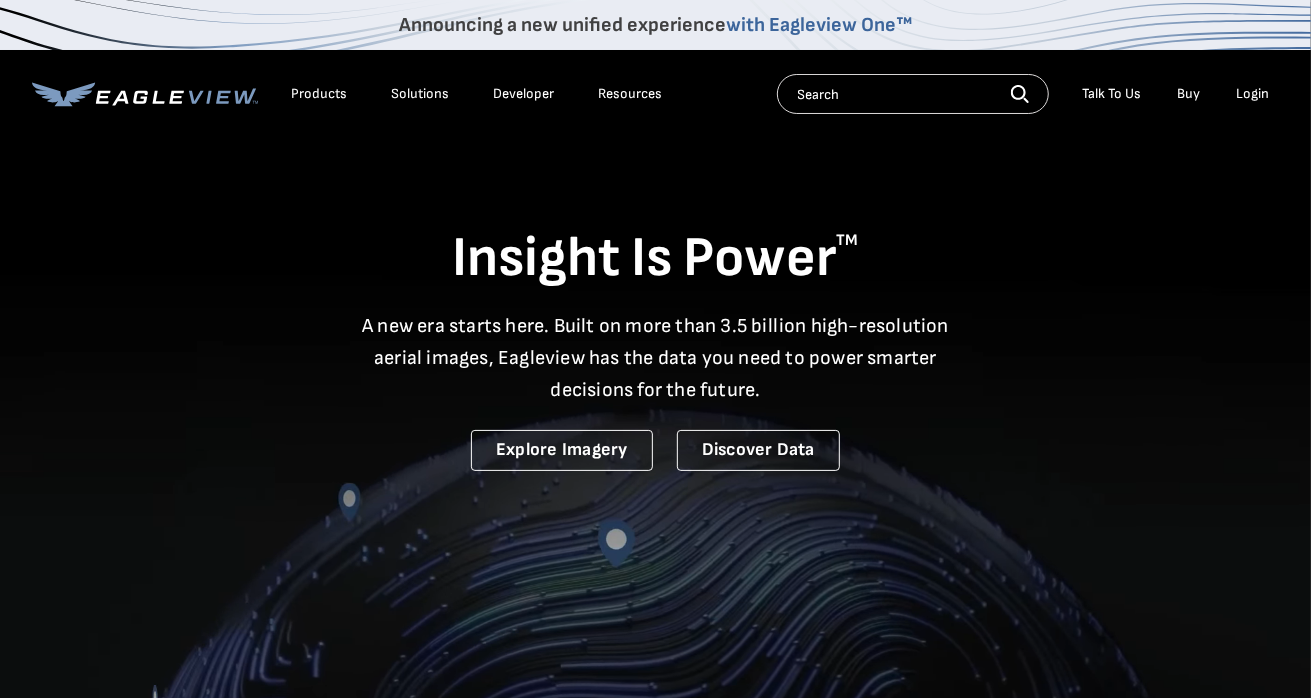 click on "Login" at bounding box center [1253, 94] 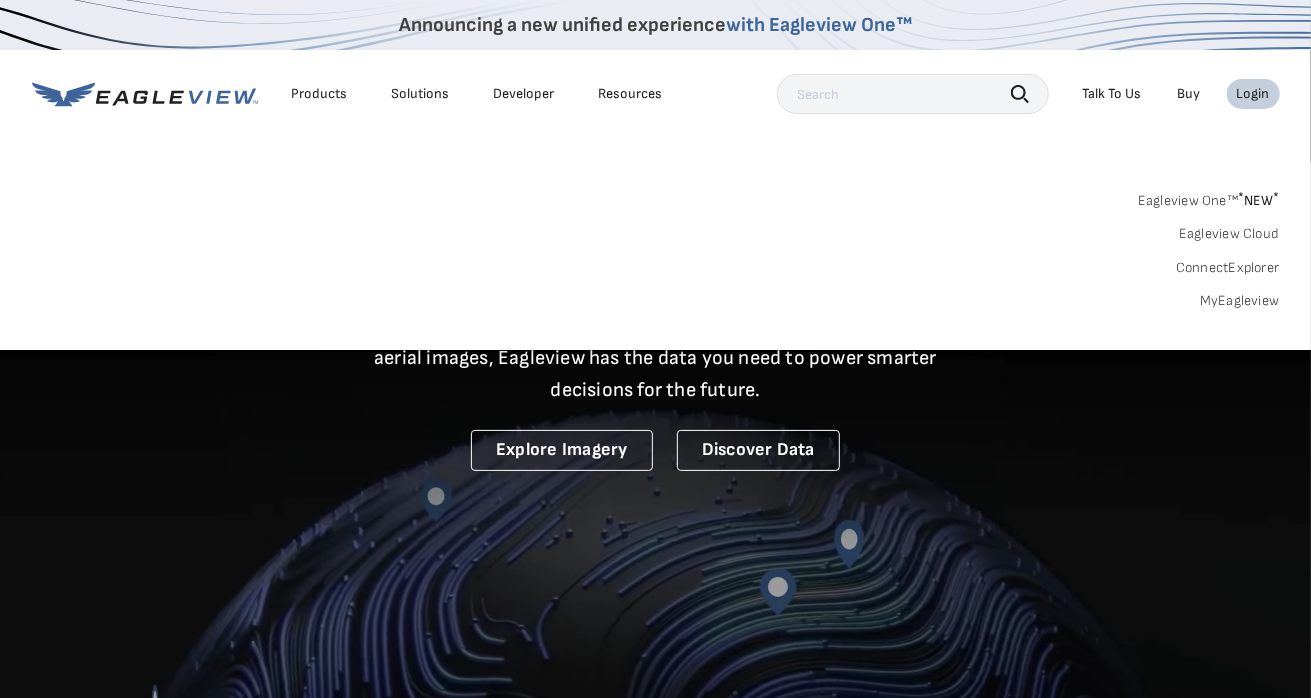 click on "Announcing a new unified experience  with Eagleview One™
Products
Solutions
Developer
Resources
Search
Talk To Us" at bounding box center [655, 175] 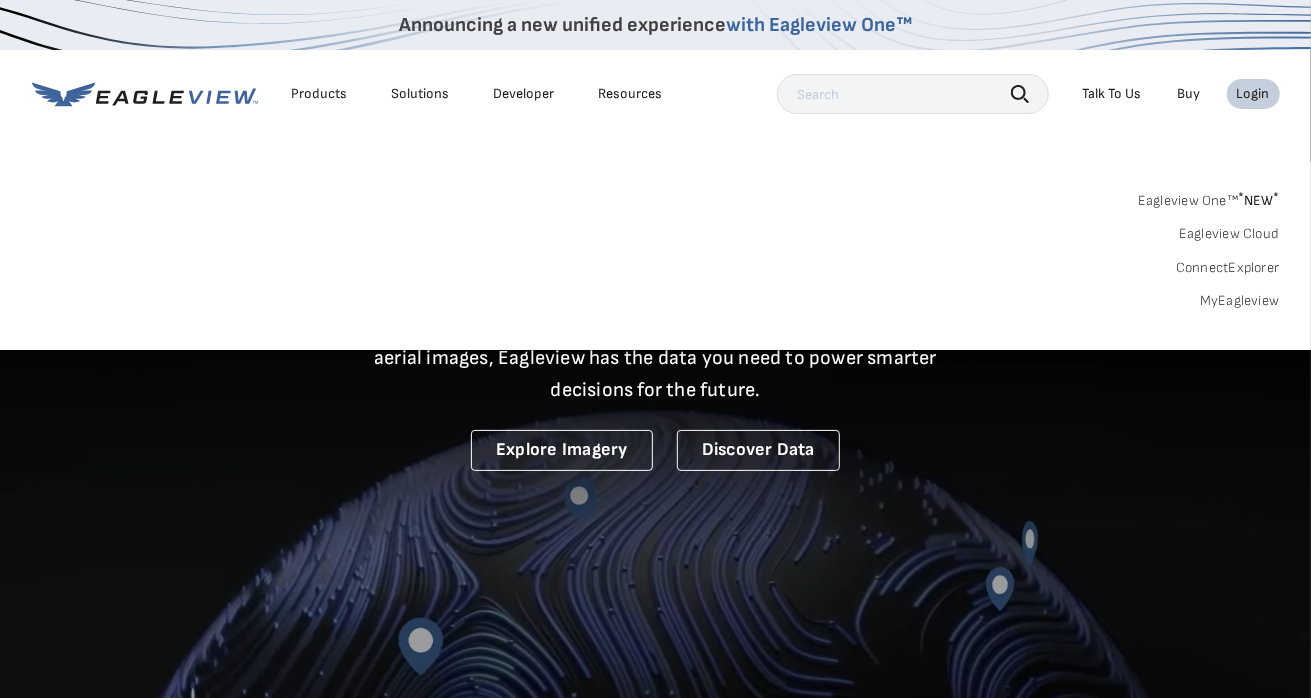 click at bounding box center (913, 94) 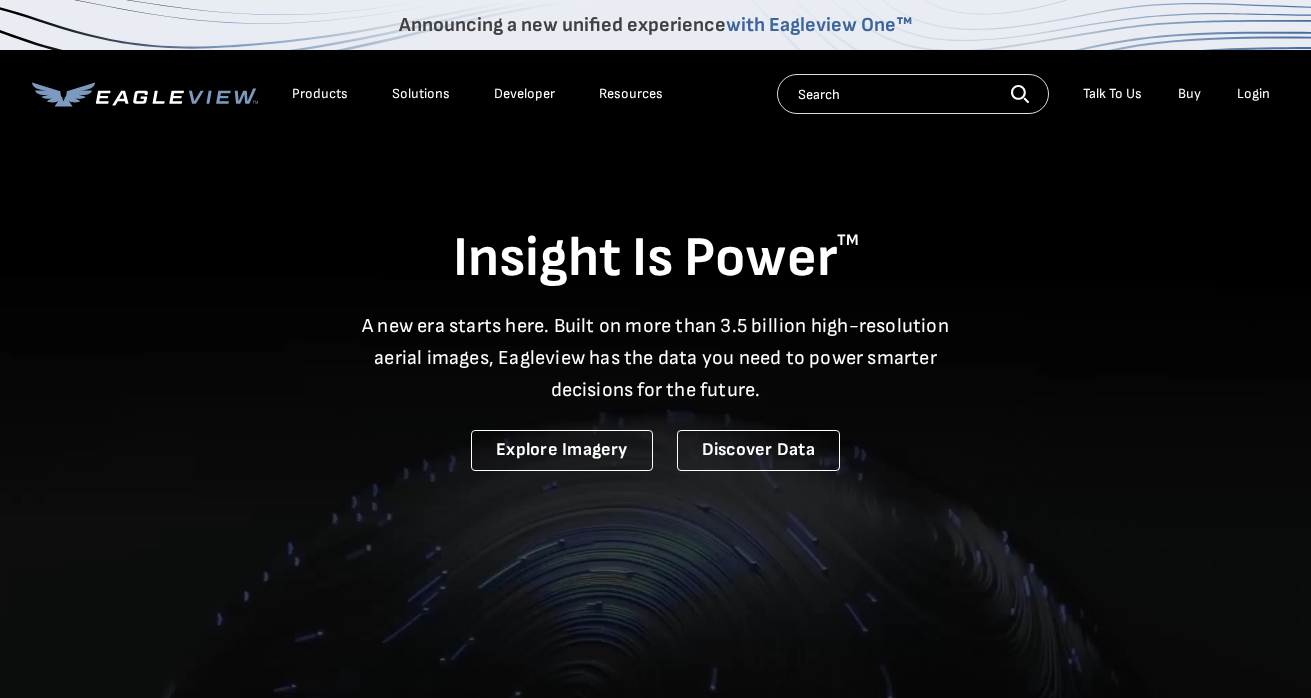 scroll, scrollTop: 0, scrollLeft: 0, axis: both 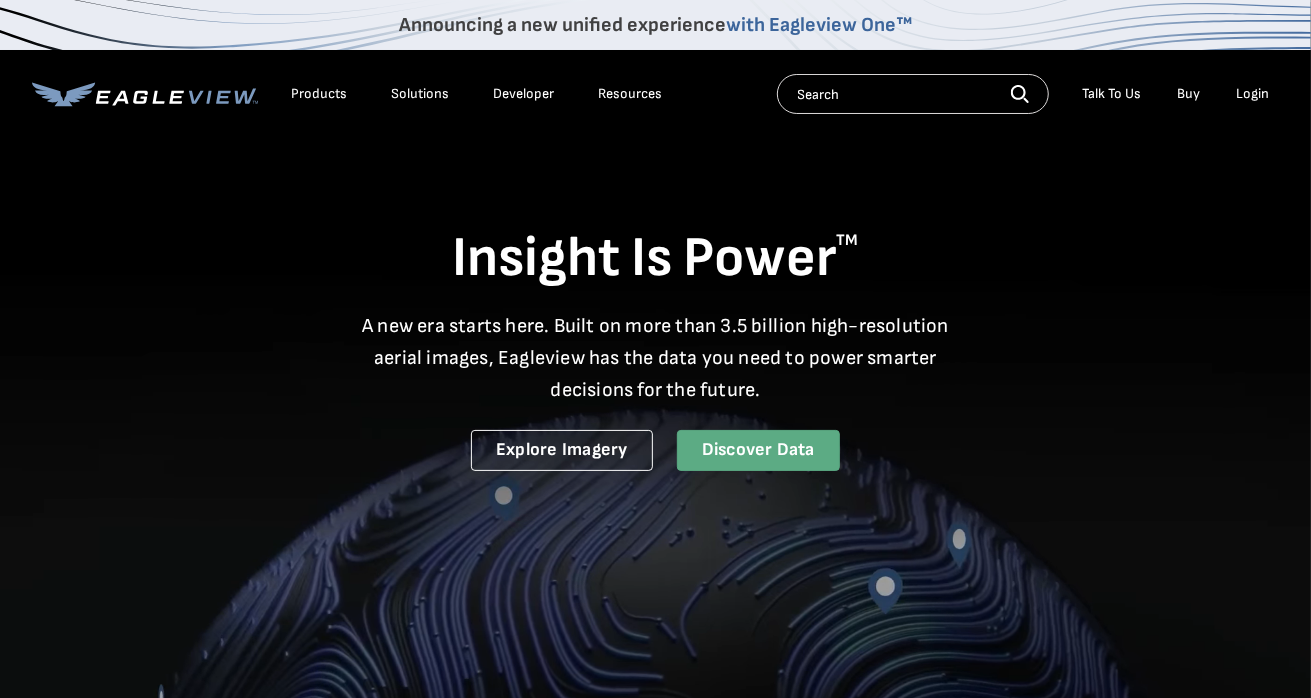 click on "Discover Data" at bounding box center (758, 450) 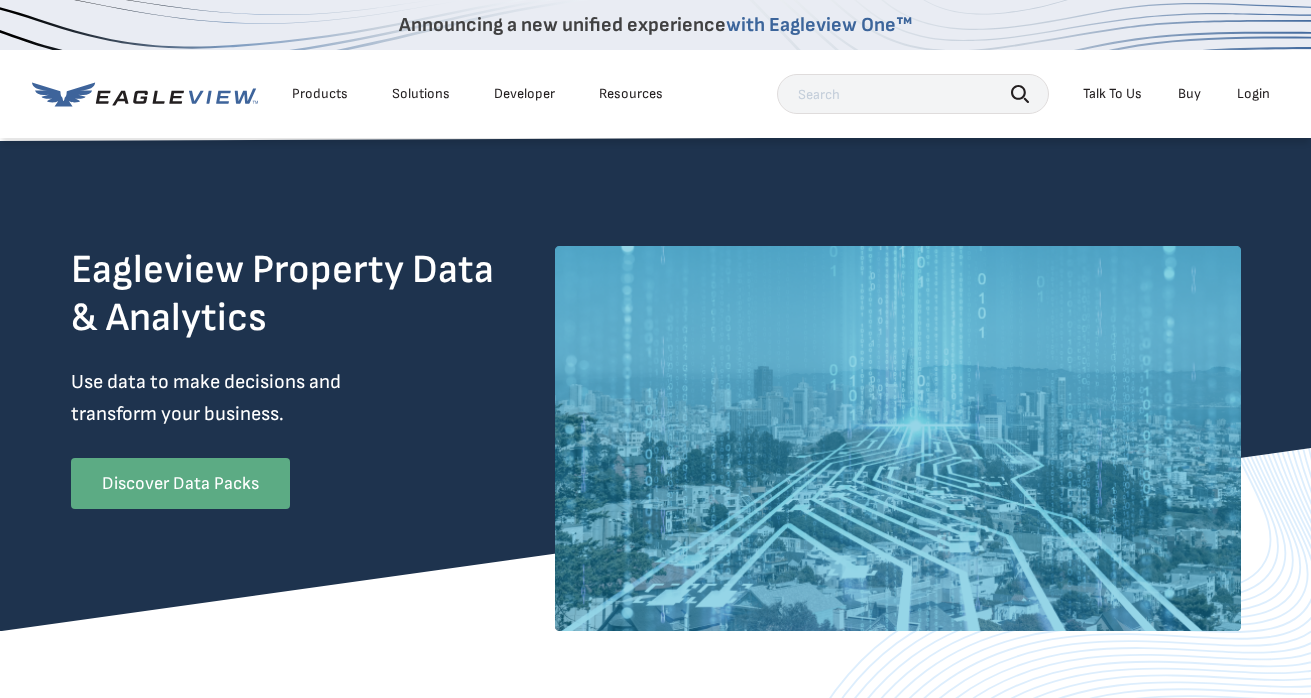 scroll, scrollTop: 0, scrollLeft: 0, axis: both 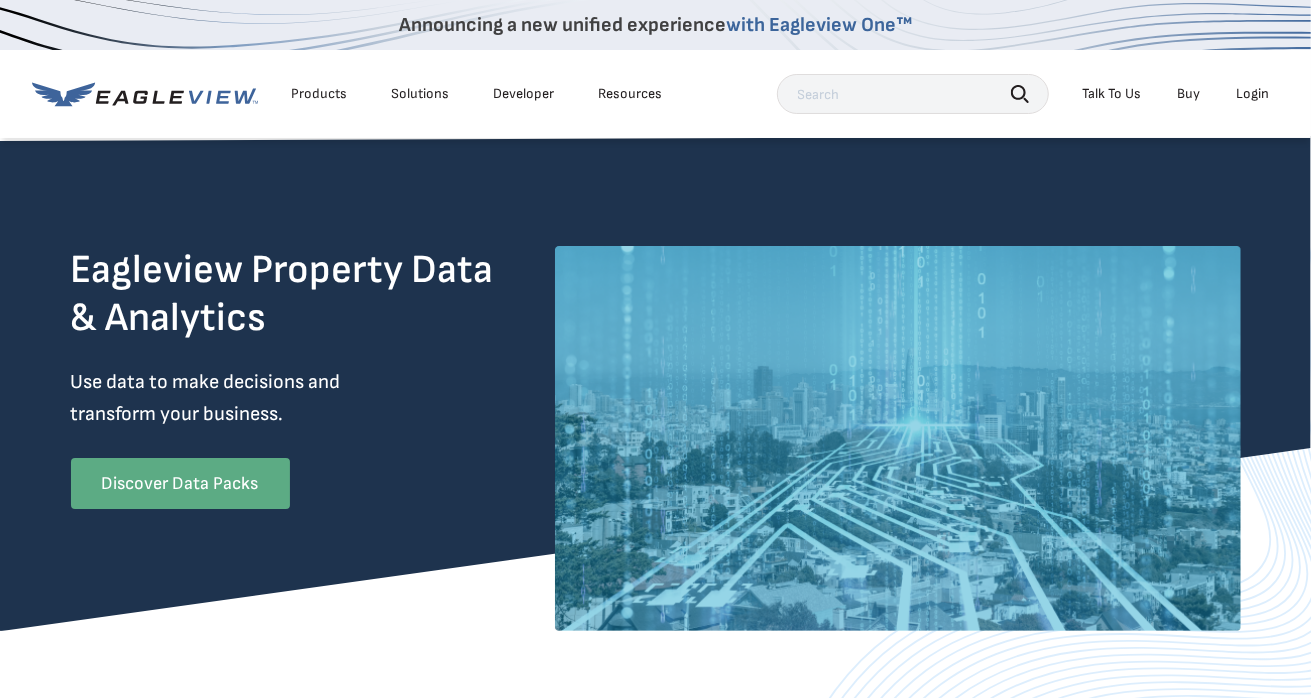 click on "Login" at bounding box center (1253, 94) 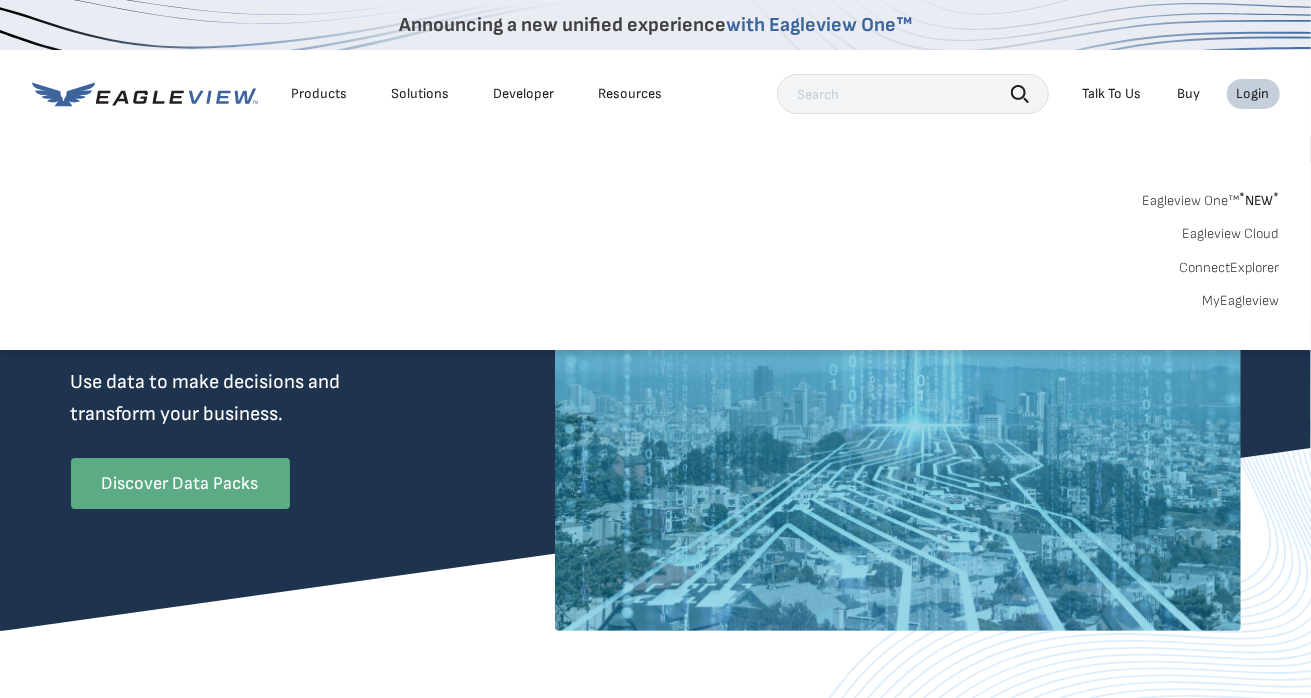 click on "MyEagleview" at bounding box center [1241, 301] 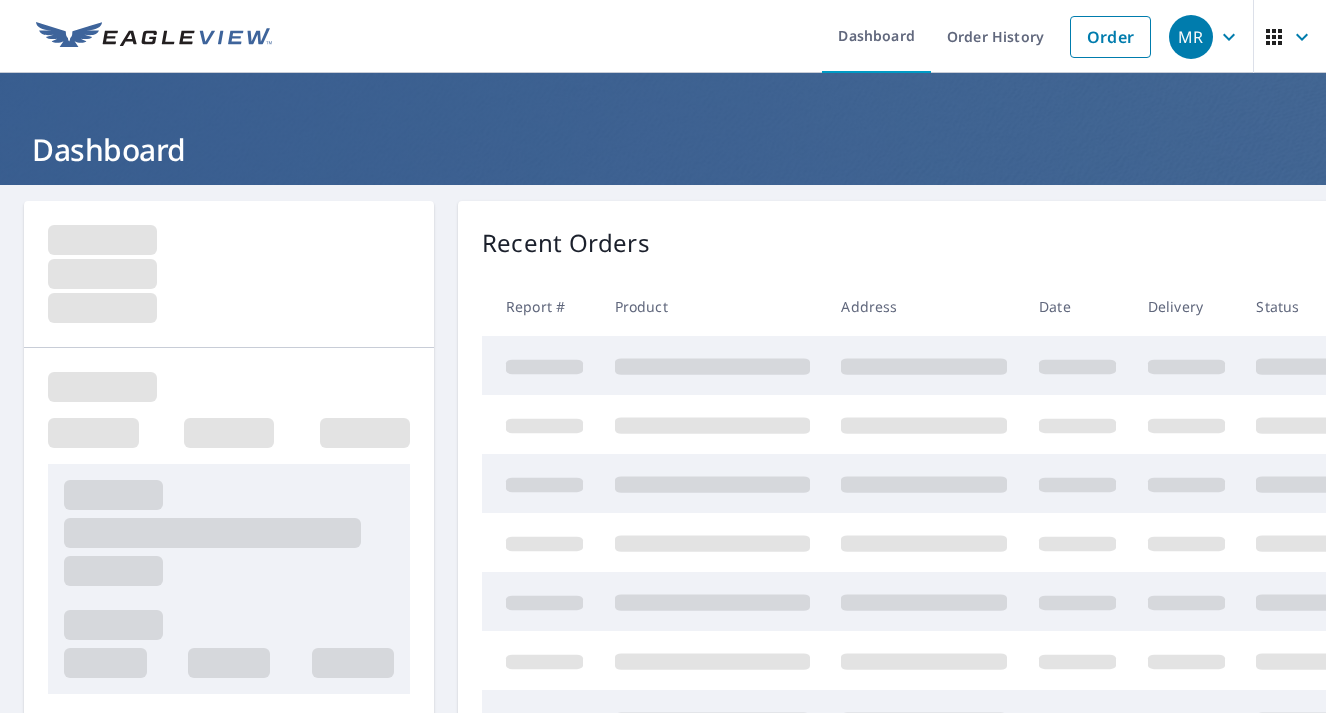 scroll, scrollTop: 0, scrollLeft: 0, axis: both 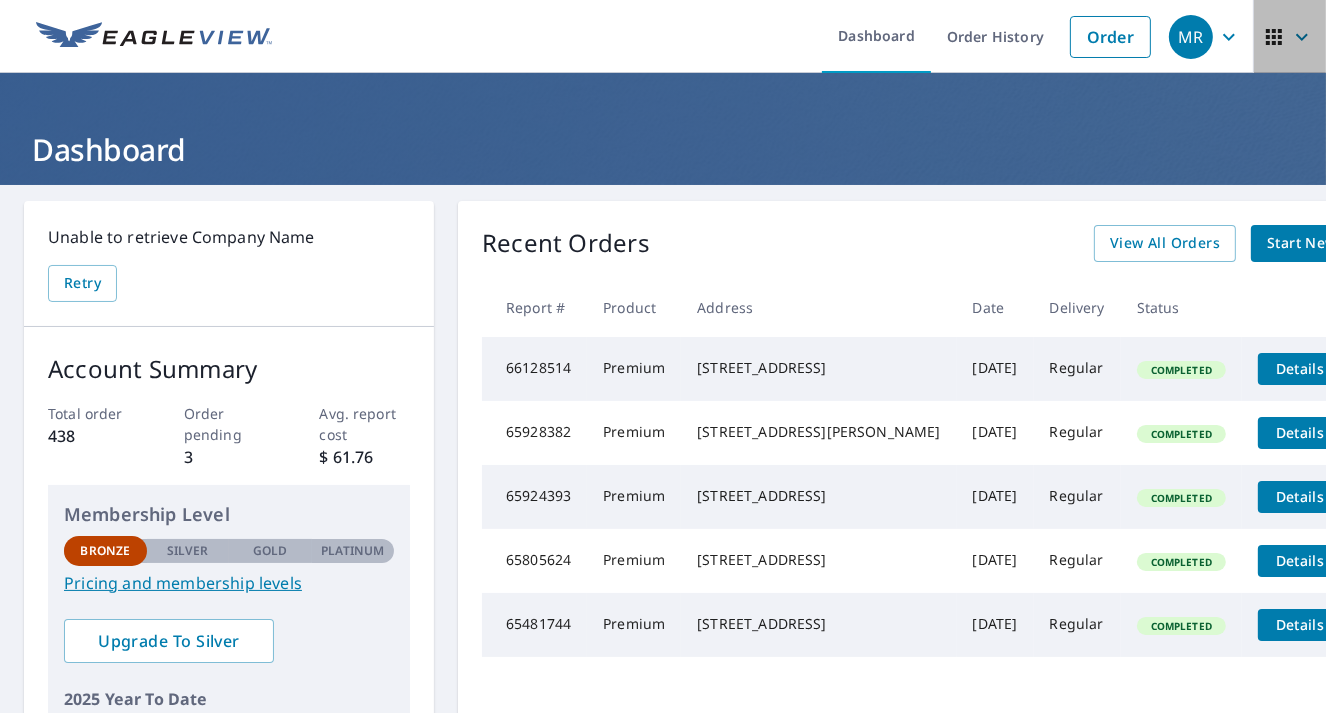 click 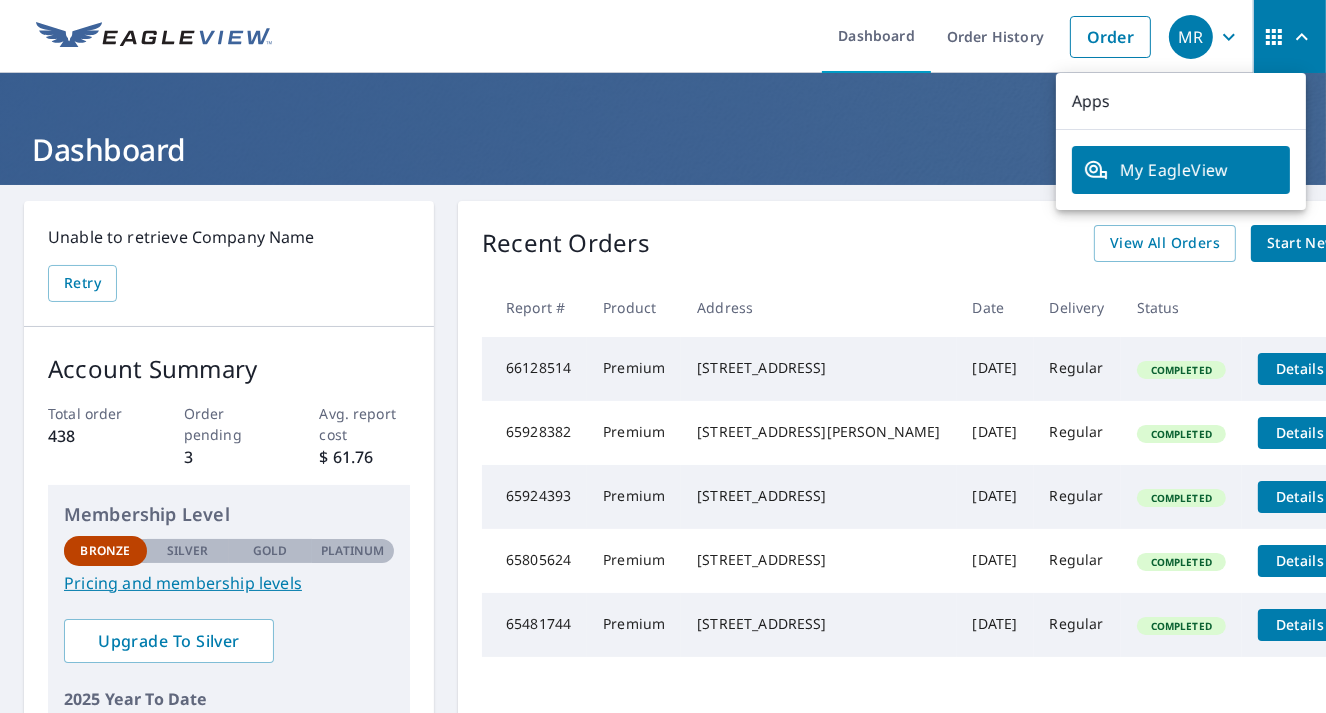 click on "Dashboard" at bounding box center [663, 149] 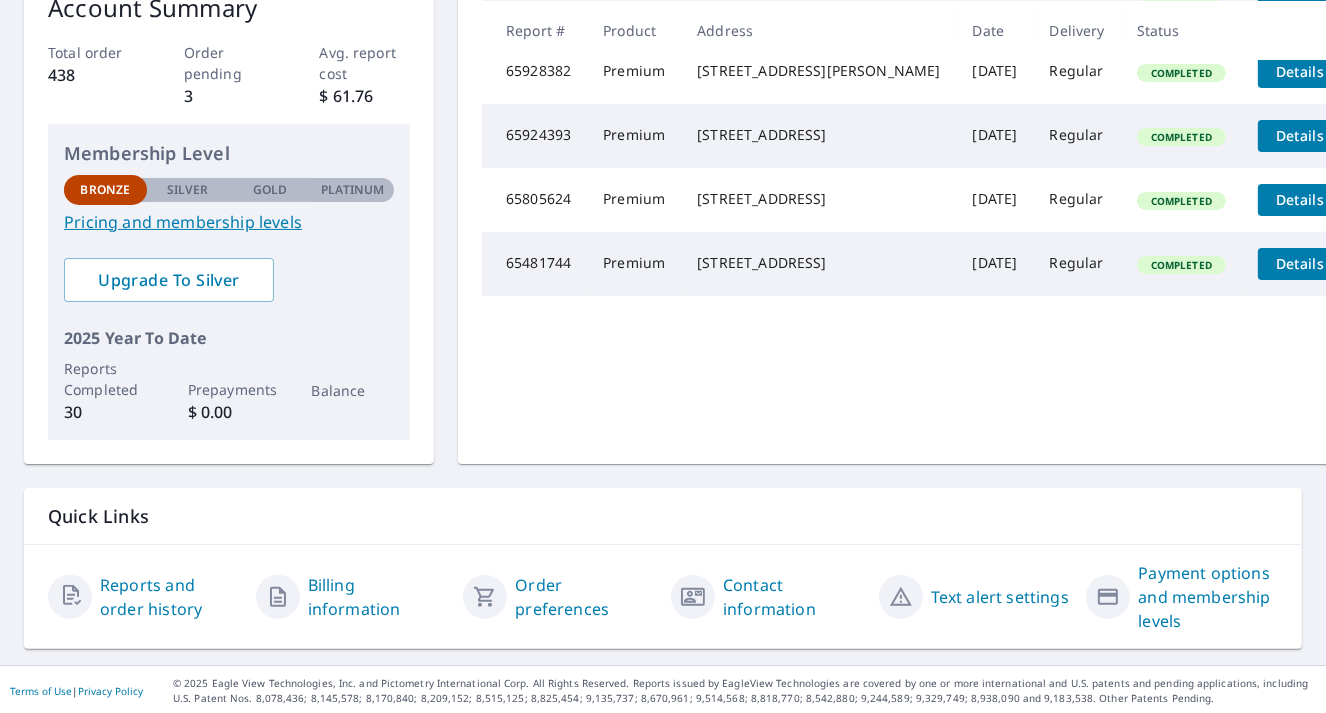 scroll, scrollTop: 376, scrollLeft: 0, axis: vertical 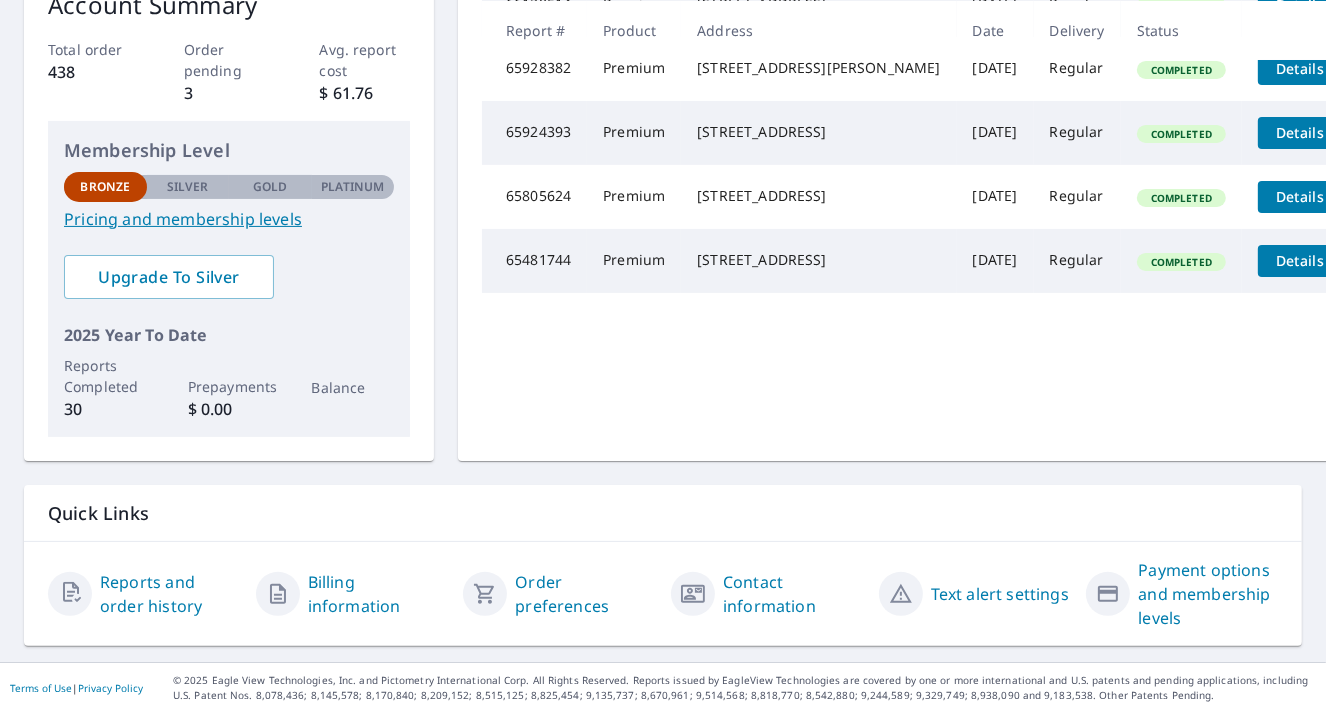 click on "Reports and order history" at bounding box center (170, 594) 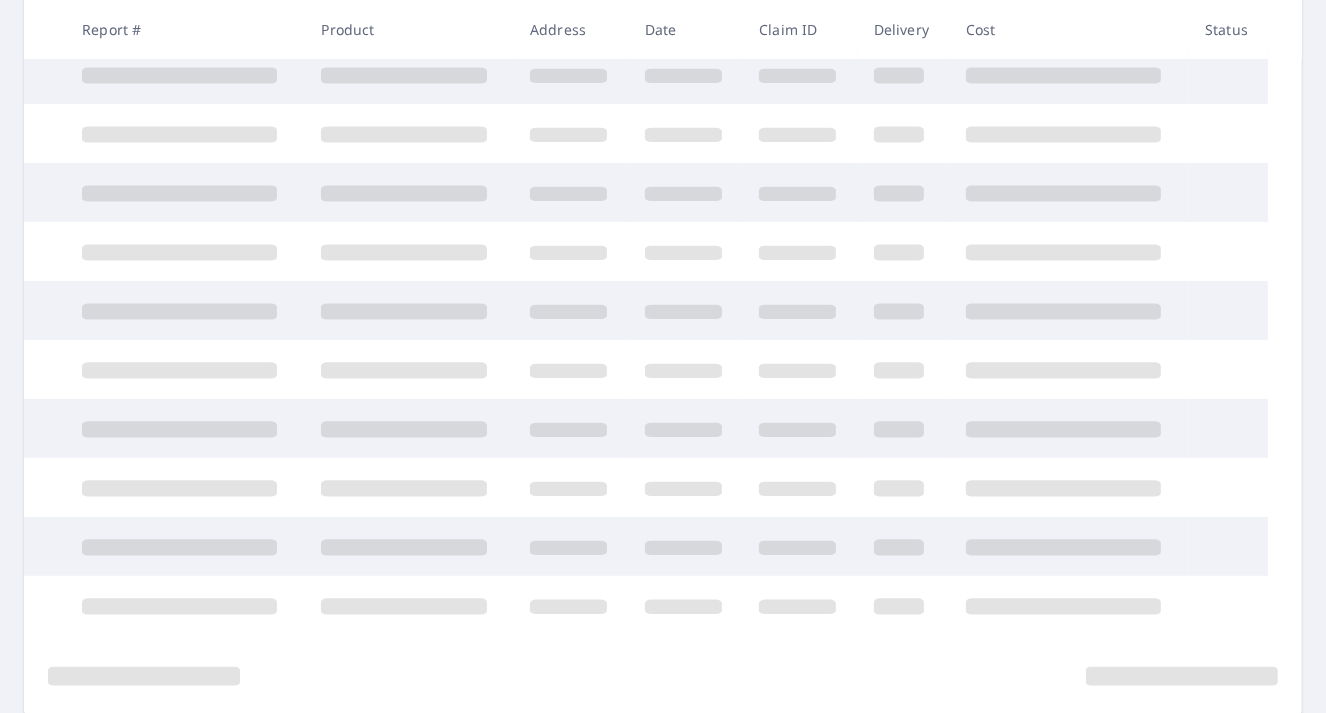 scroll, scrollTop: 376, scrollLeft: 0, axis: vertical 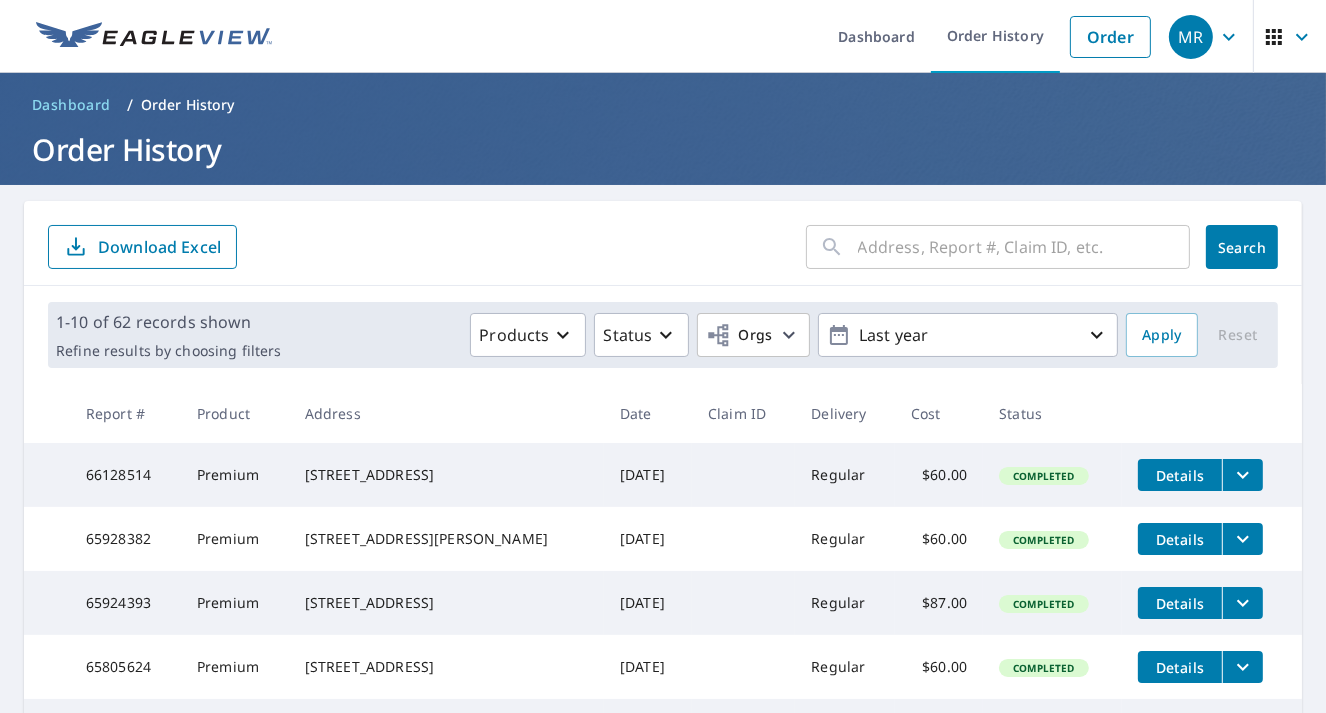 click at bounding box center [1024, 247] 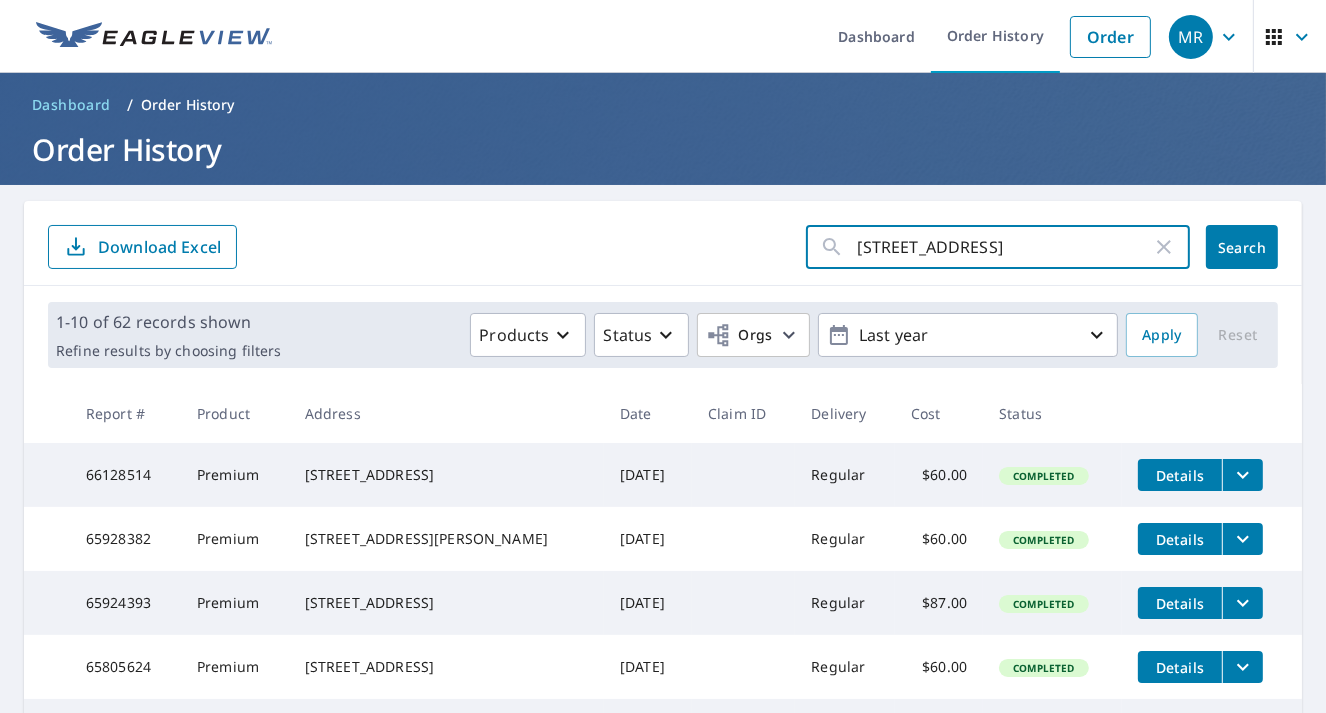 type on "[STREET_ADDRESS]" 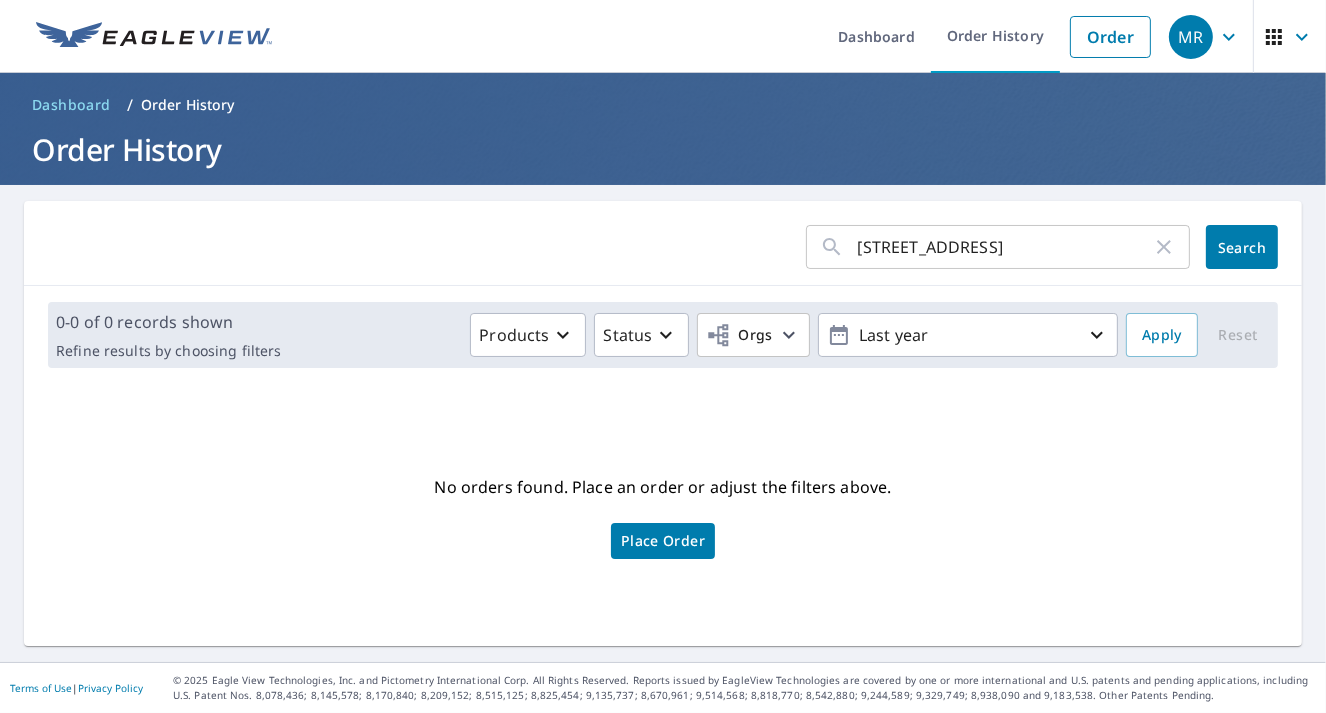 click on "[STREET_ADDRESS]" at bounding box center [1005, 247] 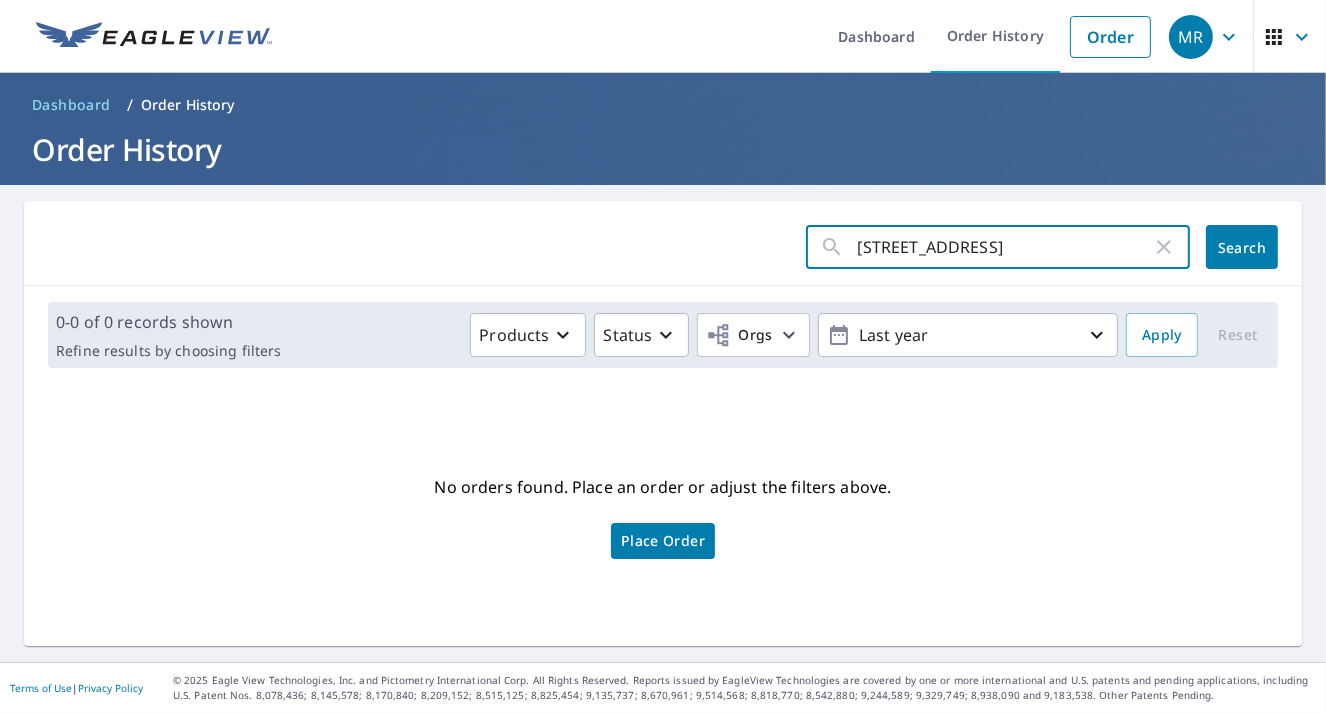 scroll, scrollTop: 0, scrollLeft: 0, axis: both 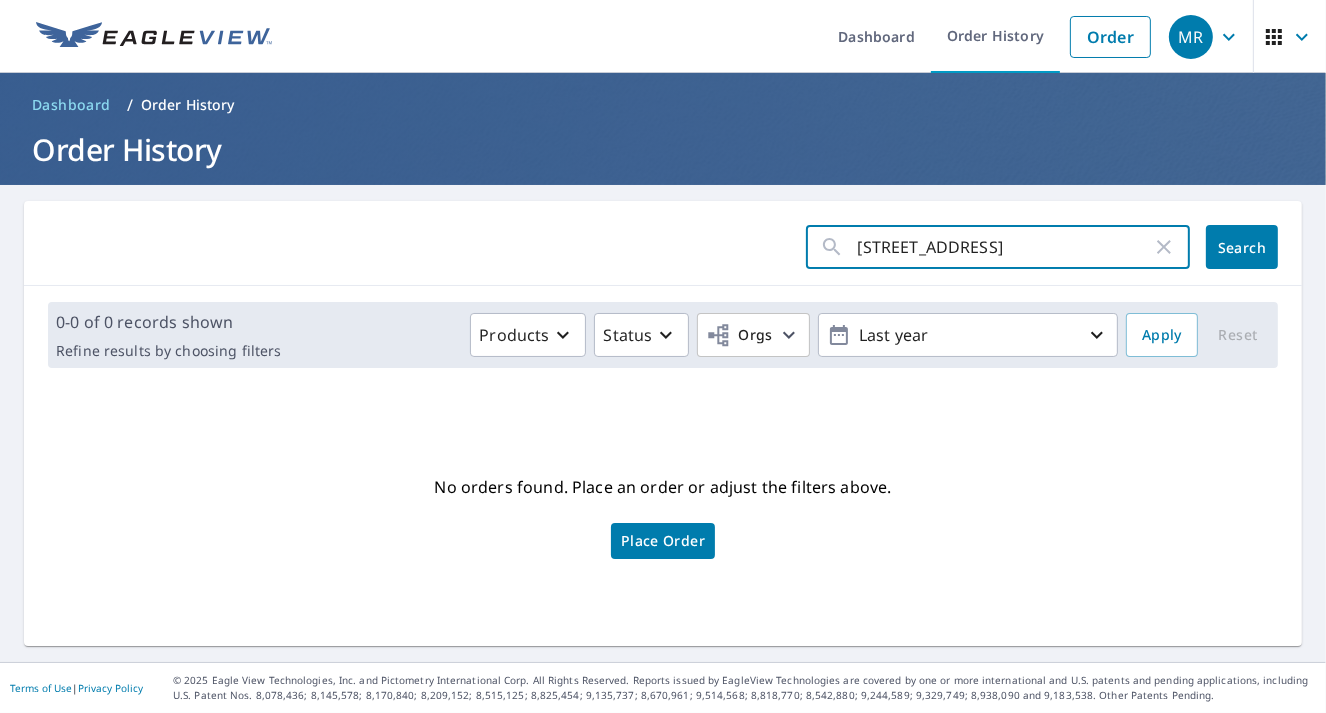 type on "[STREET_ADDRESS]" 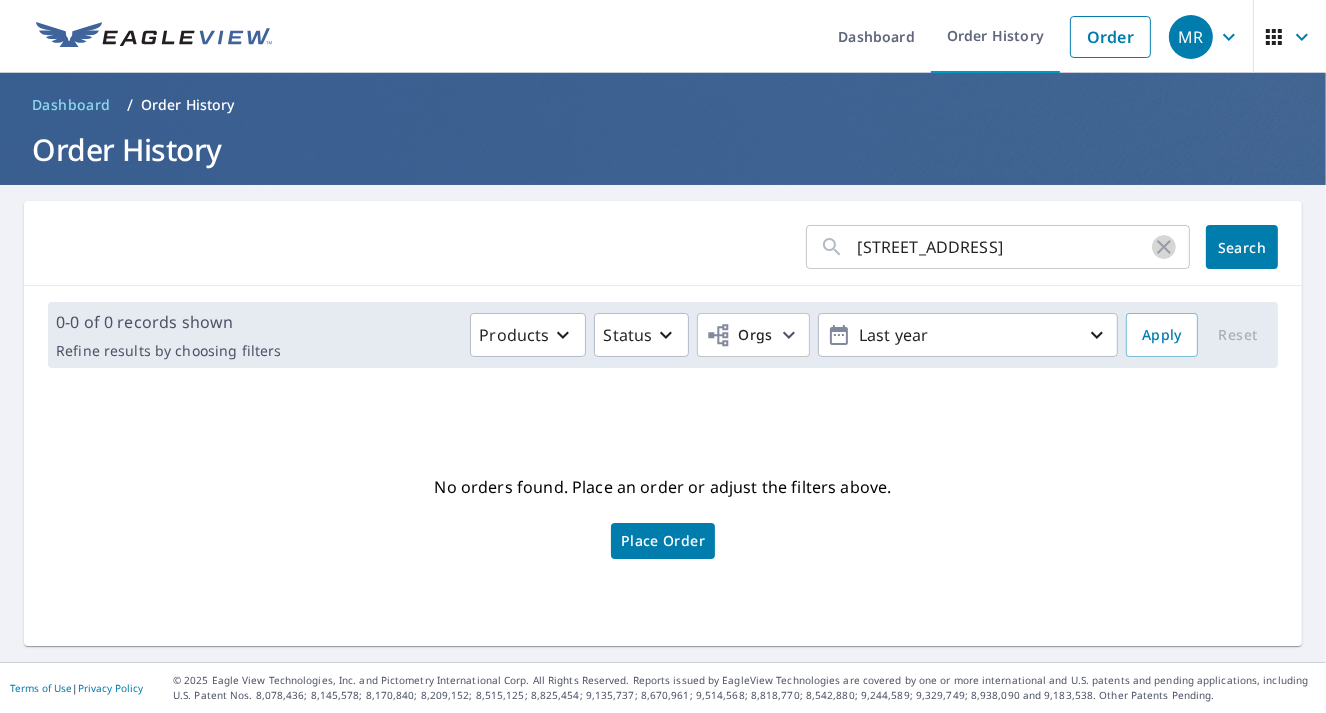 click 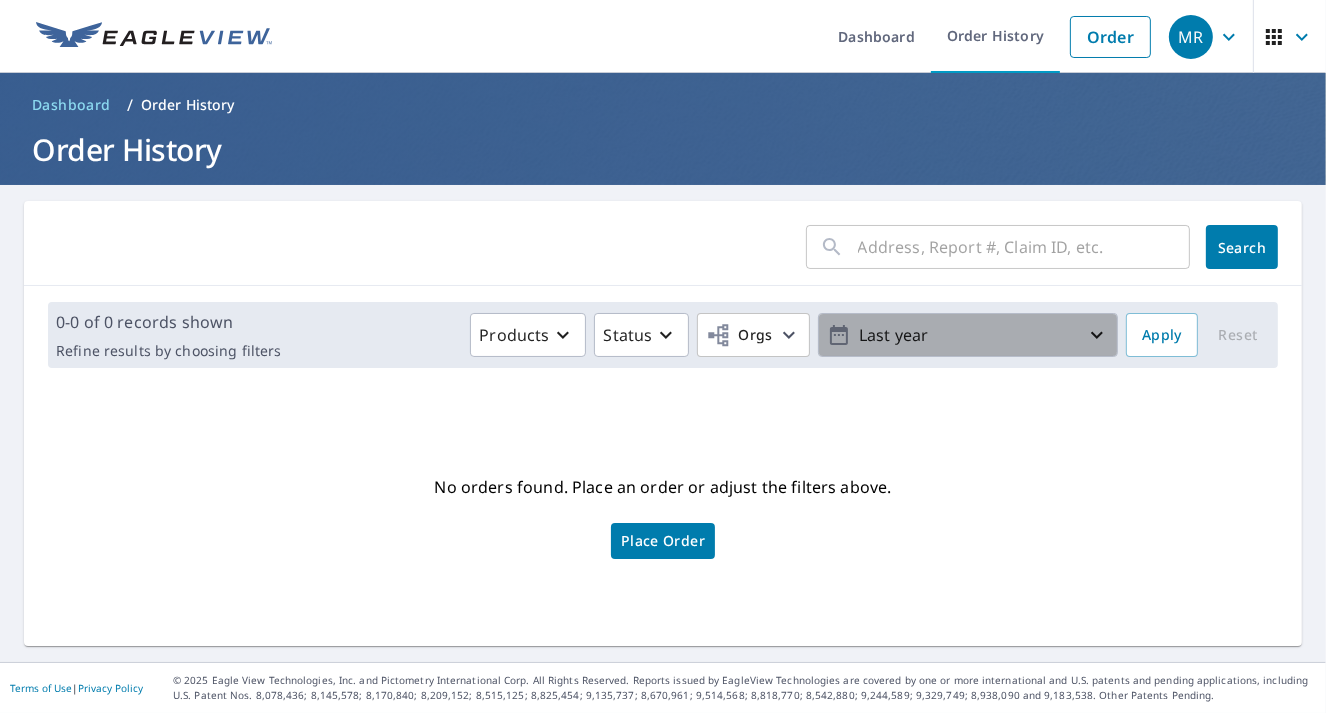 click 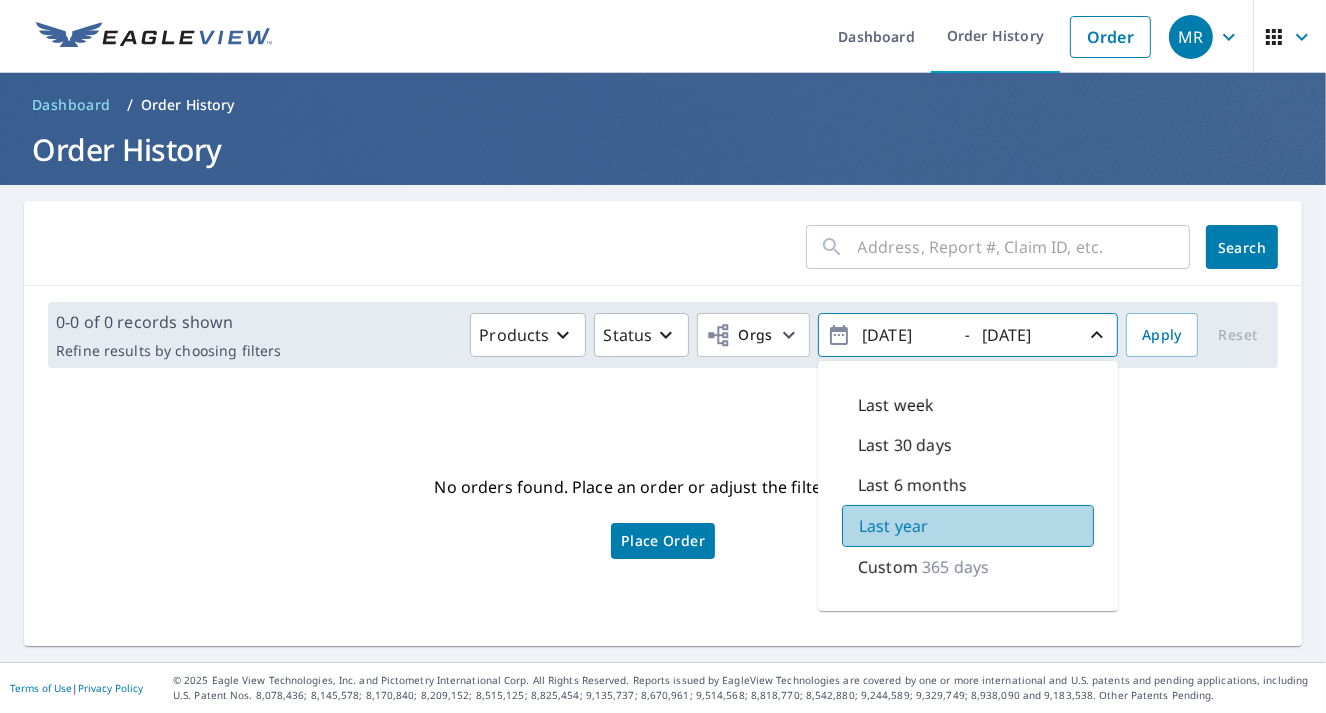 click on "Last year" at bounding box center [968, 526] 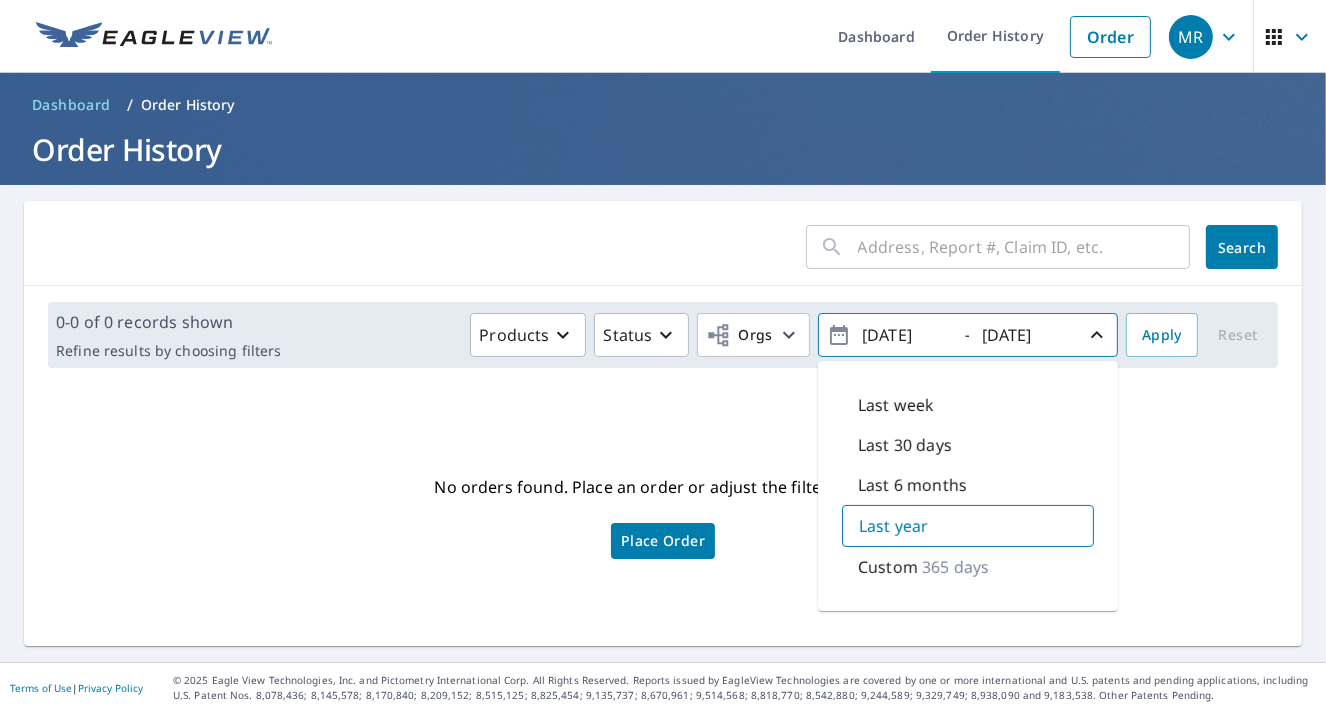 click 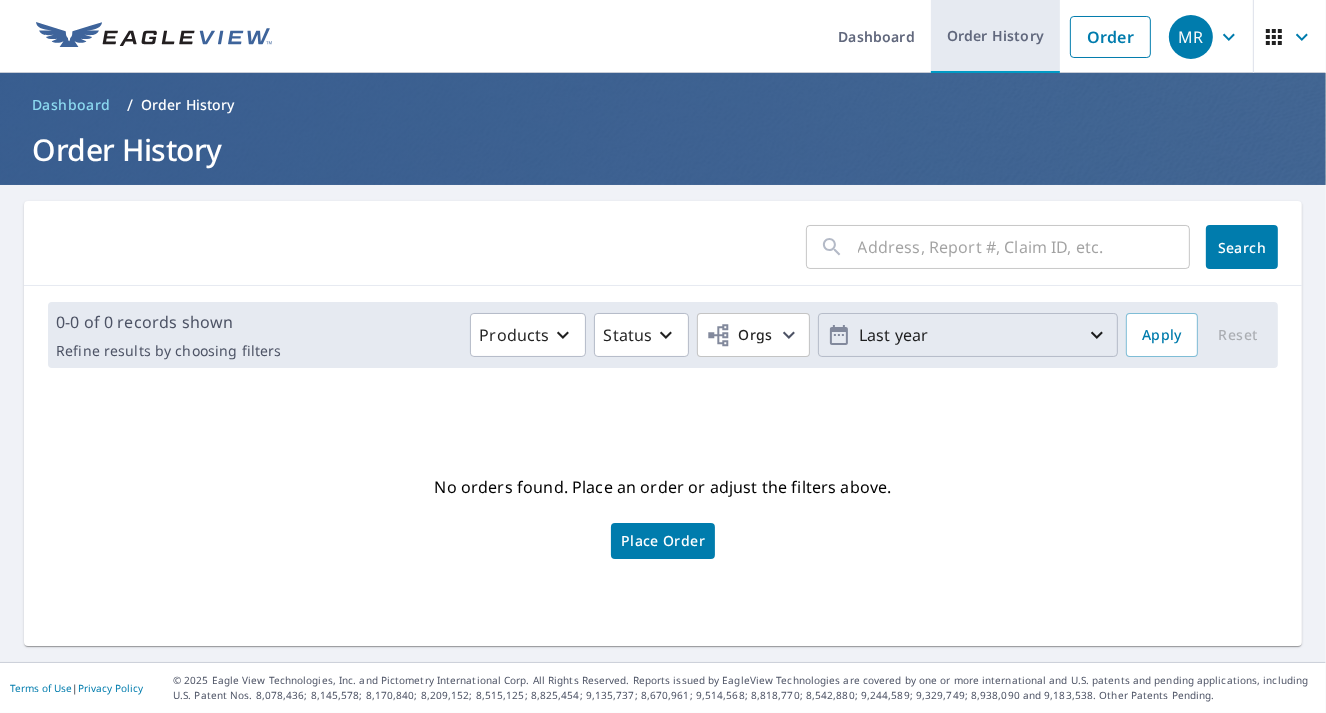 click on "Order History" at bounding box center (995, 36) 